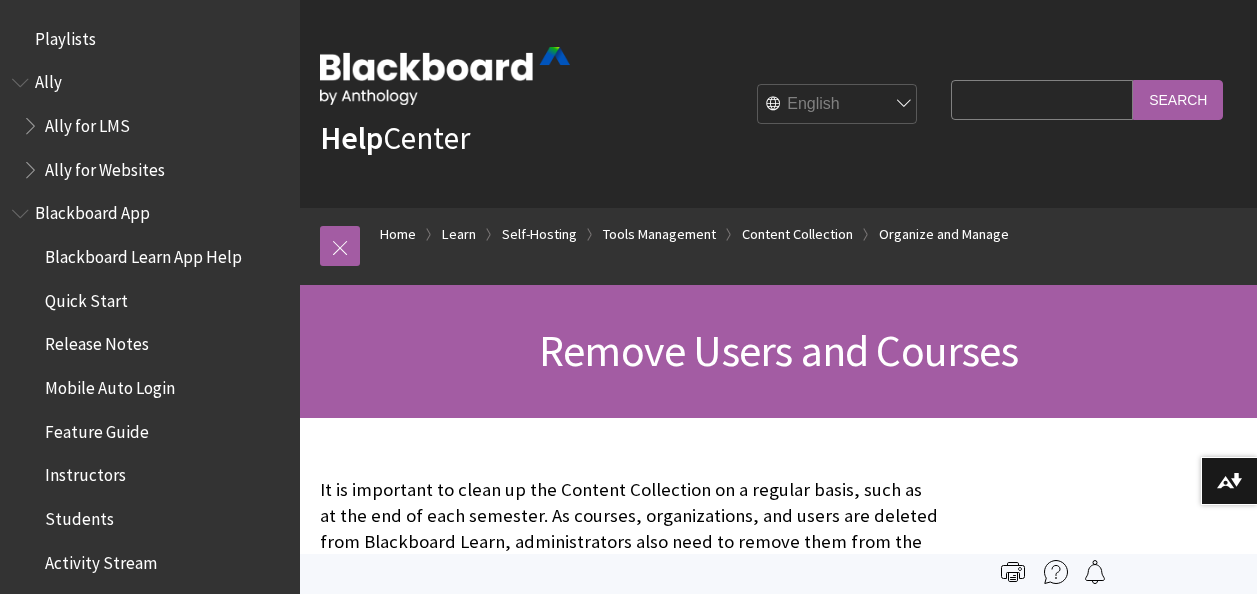 scroll, scrollTop: 0, scrollLeft: 0, axis: both 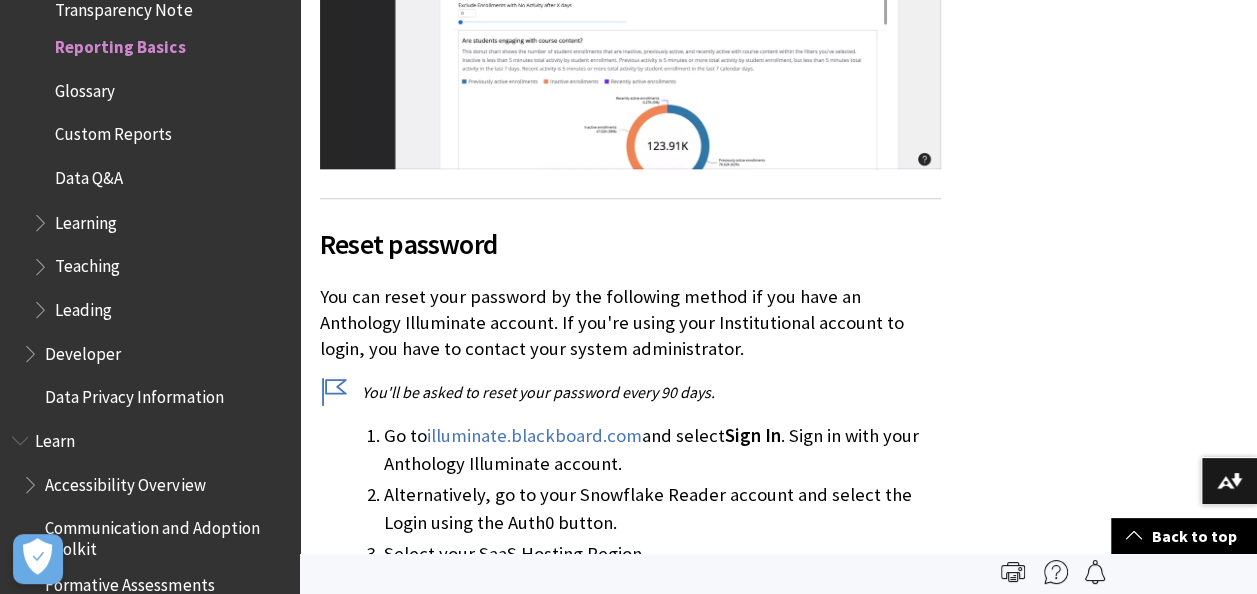 click on "Reset password" at bounding box center (630, 244) 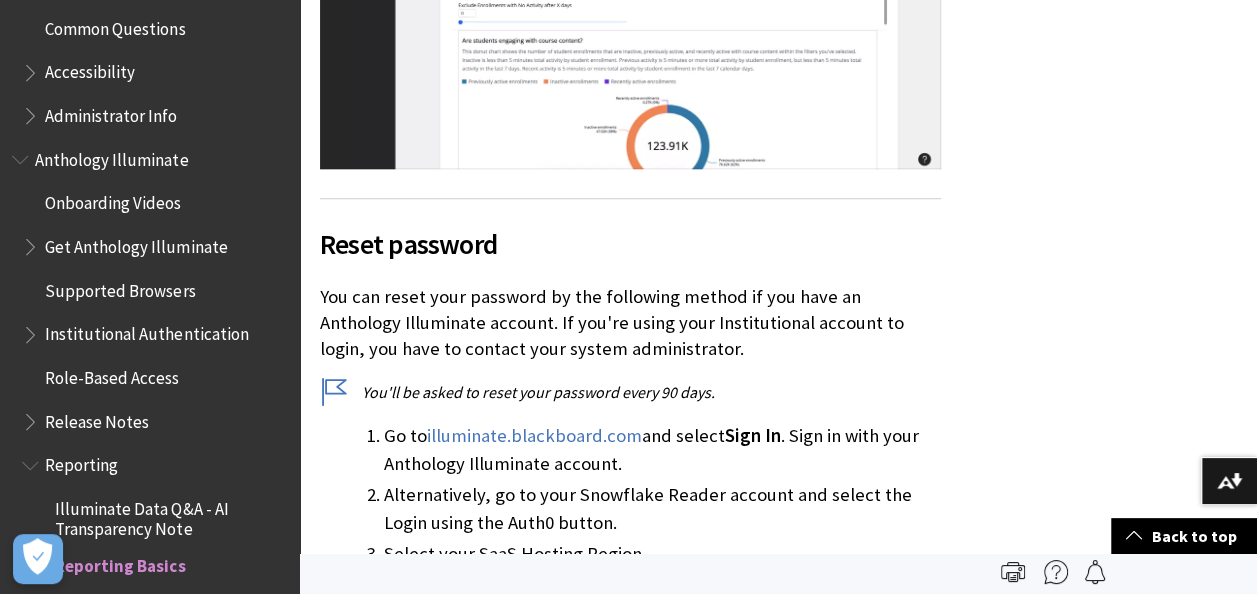 drag, startPoint x: 506, startPoint y: 240, endPoint x: 314, endPoint y: 239, distance: 192.00261 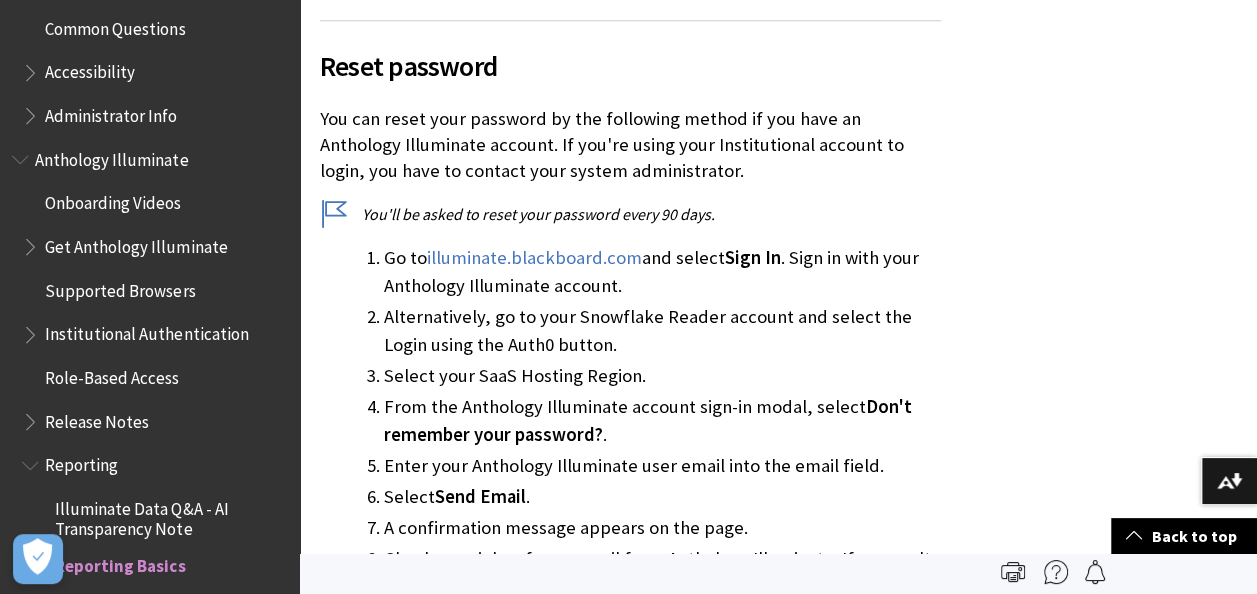 scroll, scrollTop: 1217, scrollLeft: 0, axis: vertical 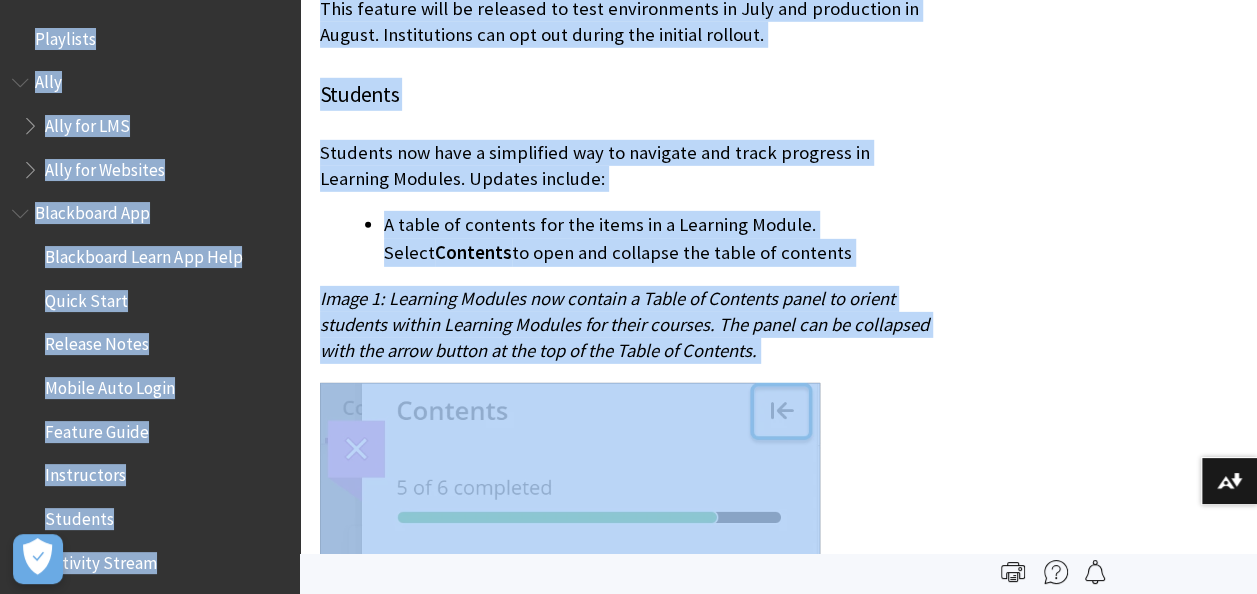 click at bounding box center (630, 604) 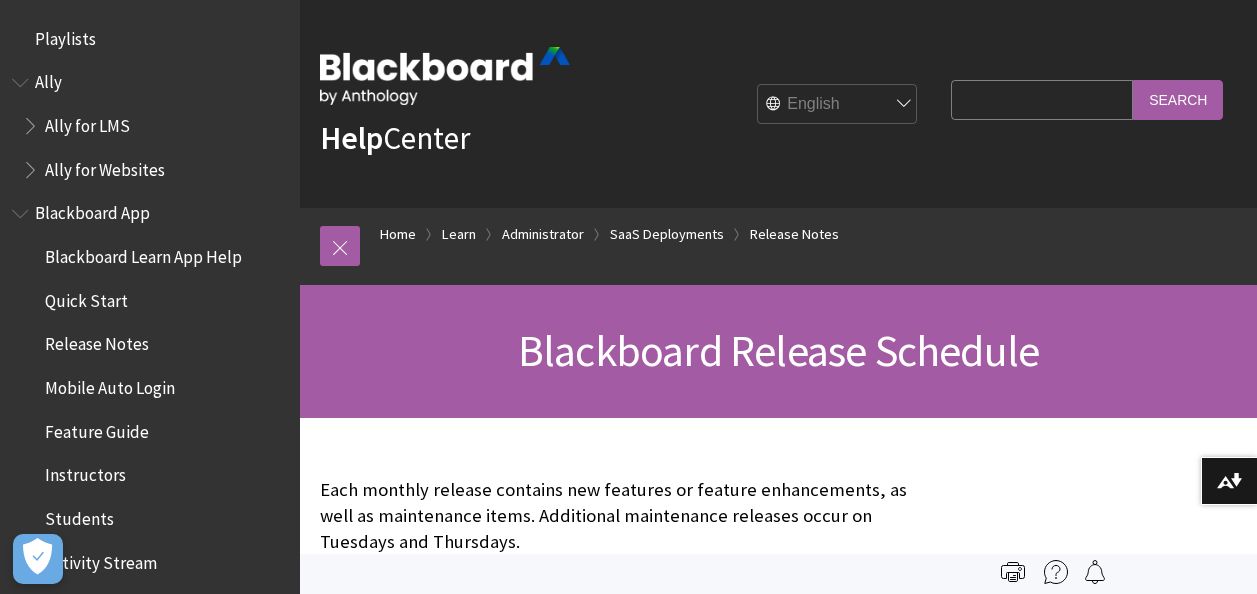 scroll, scrollTop: 0, scrollLeft: 0, axis: both 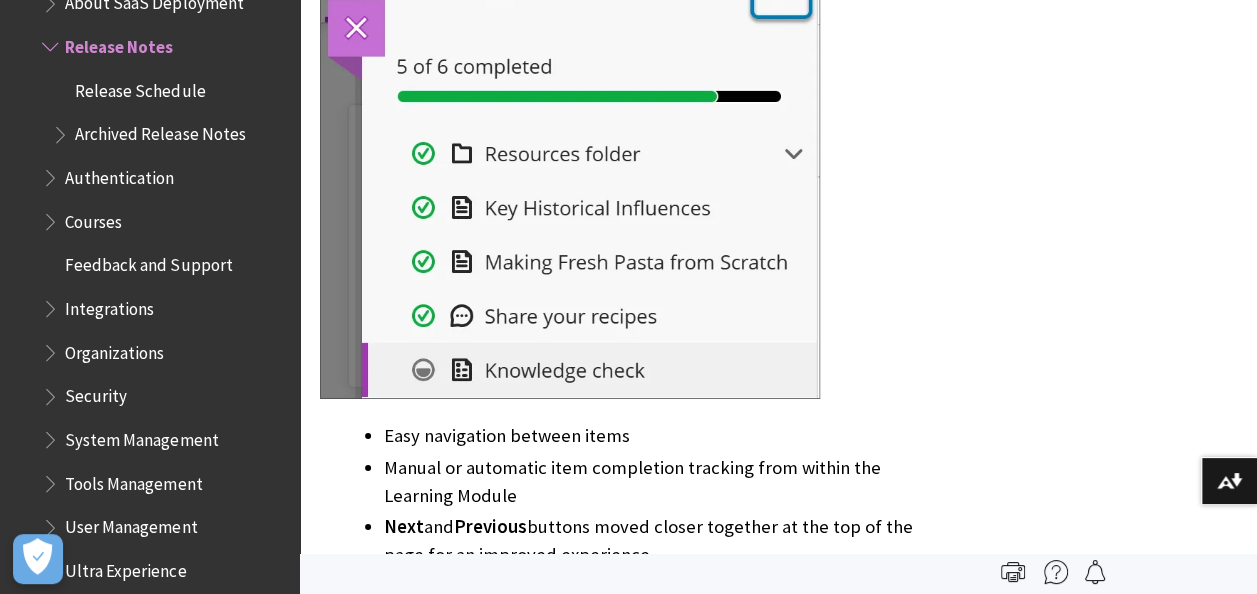 click on "Filter by Category
Show All
Course View: Original
?" at bounding box center (778, 13802) 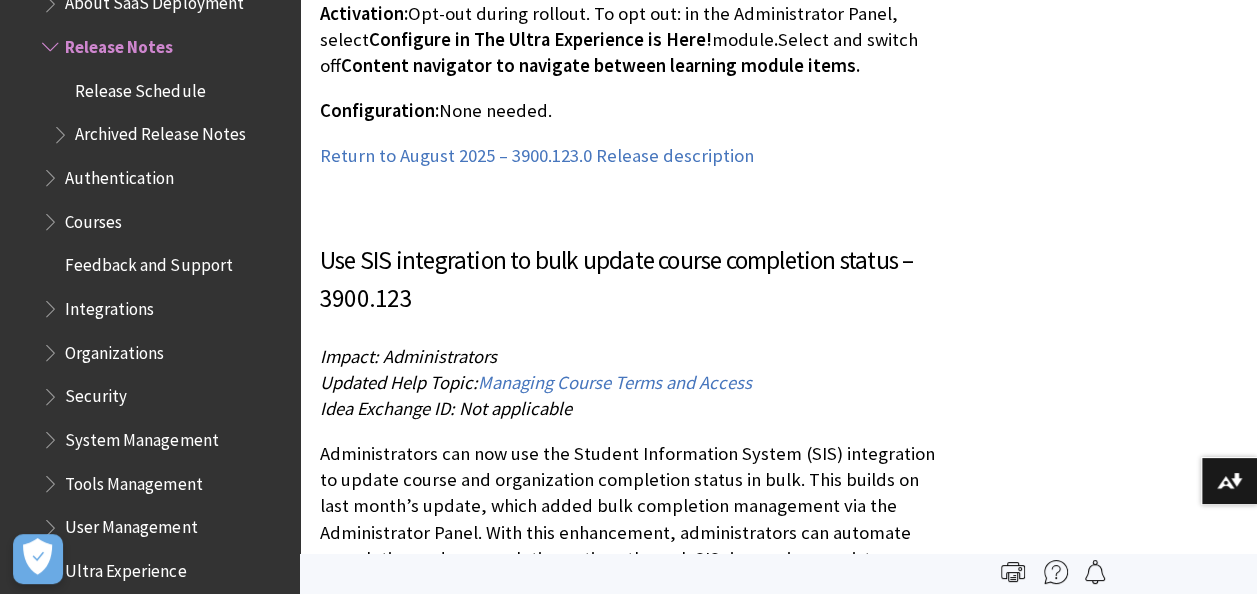 scroll, scrollTop: 20391, scrollLeft: 0, axis: vertical 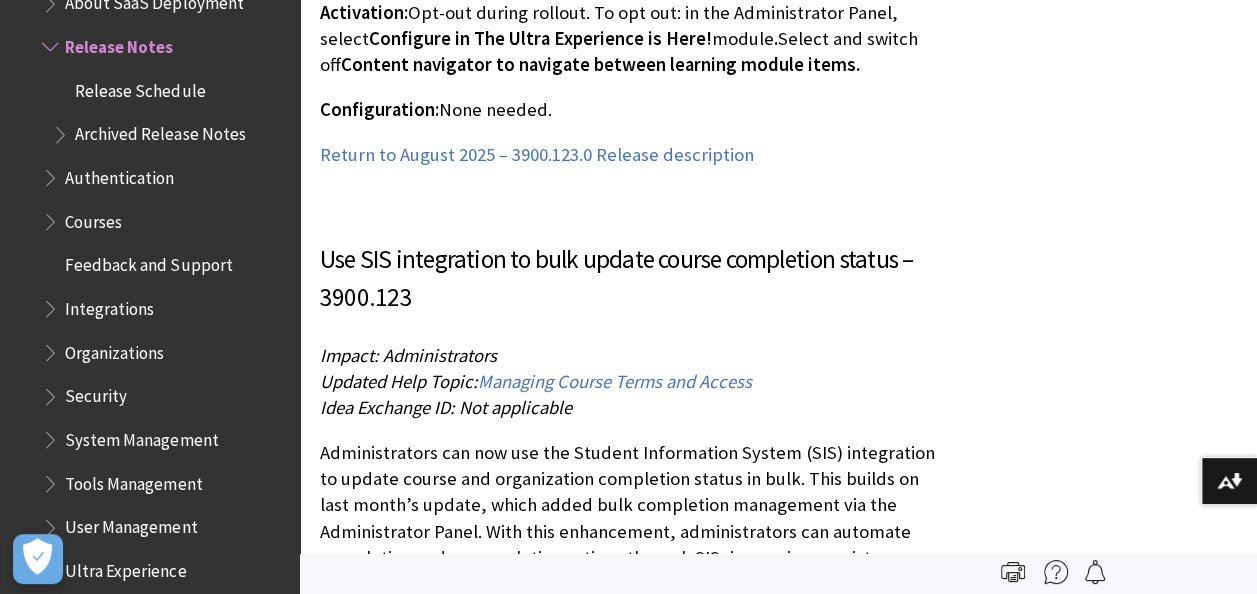 click on "Impact: Administrators Updated Help Topic:  Managing Course Terms and Access Idea Exchange ID: Not applicable" at bounding box center [630, 381] 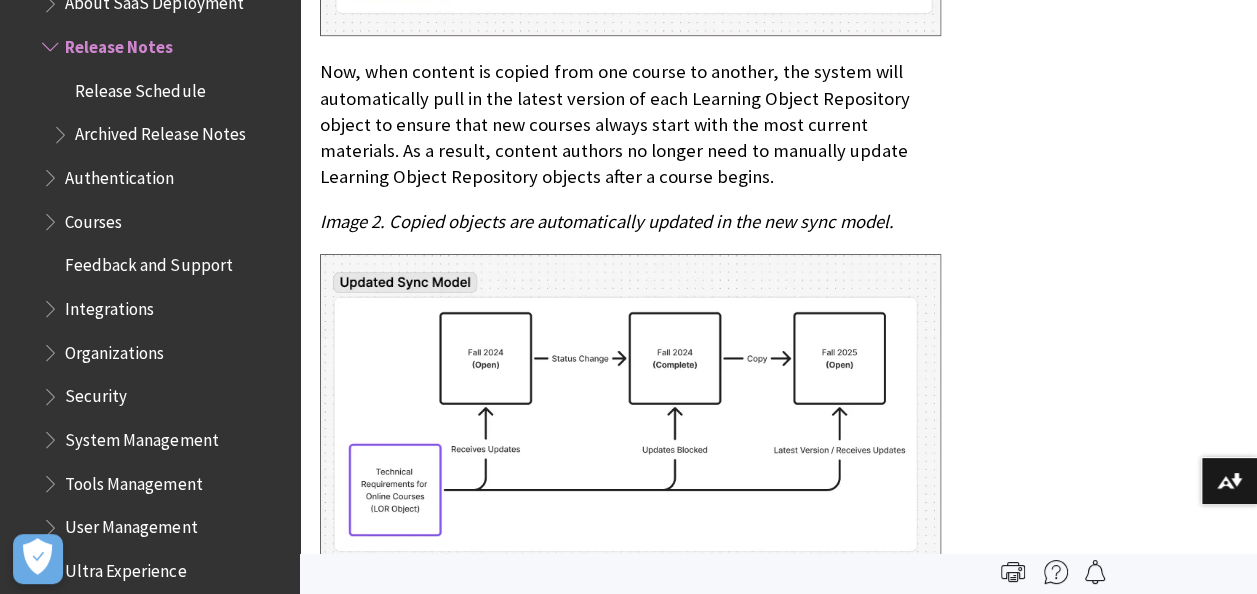 scroll, scrollTop: 4242, scrollLeft: 0, axis: vertical 